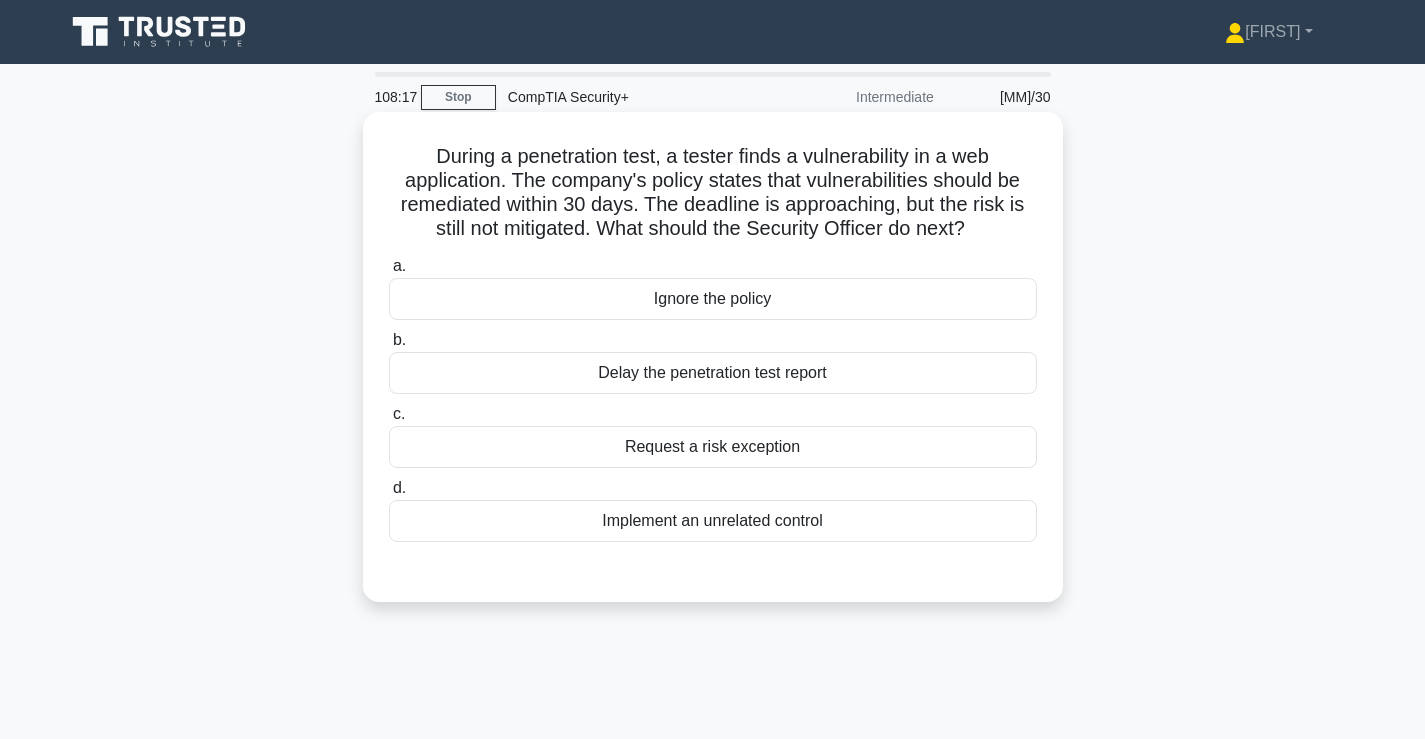 scroll, scrollTop: 0, scrollLeft: 0, axis: both 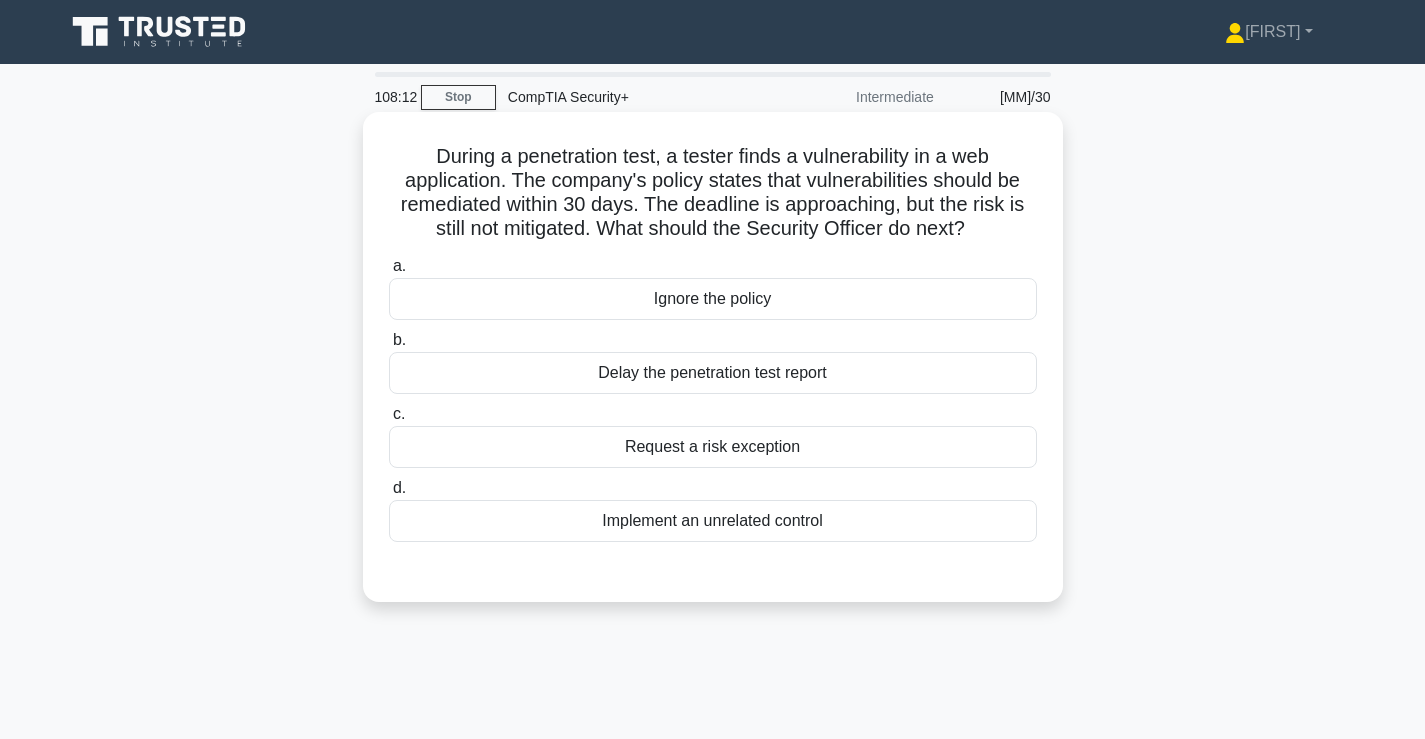 drag, startPoint x: 999, startPoint y: 225, endPoint x: 899, endPoint y: 185, distance: 107.70329 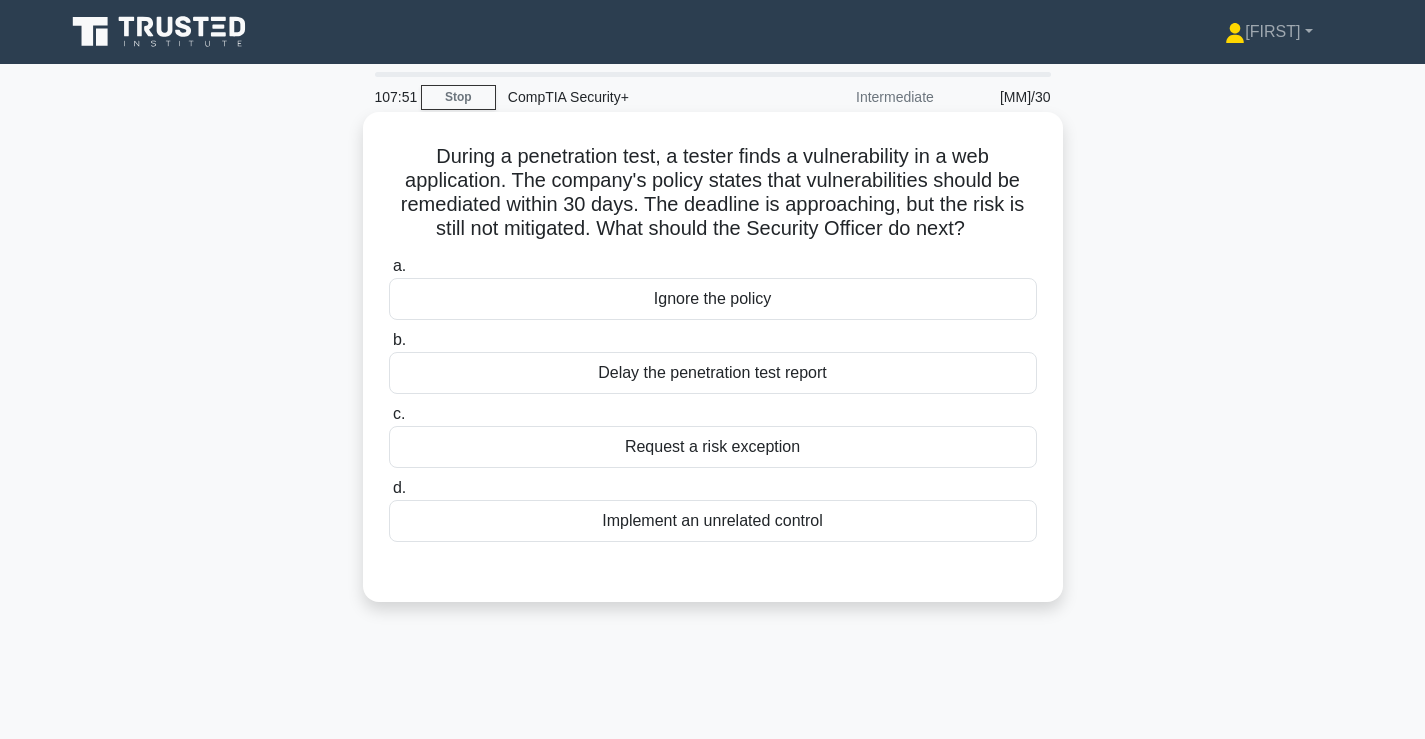 click on "Request a risk exception" at bounding box center (713, 447) 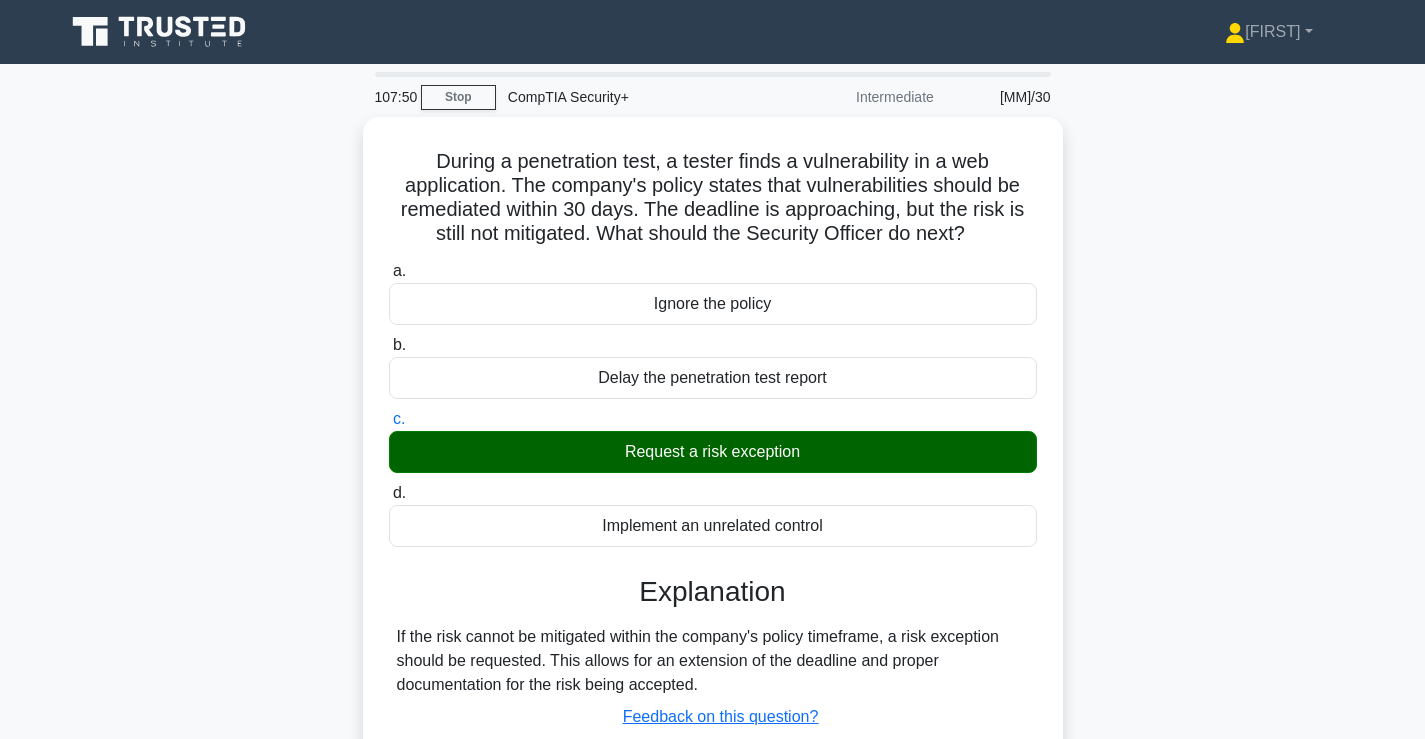 scroll, scrollTop: 341, scrollLeft: 0, axis: vertical 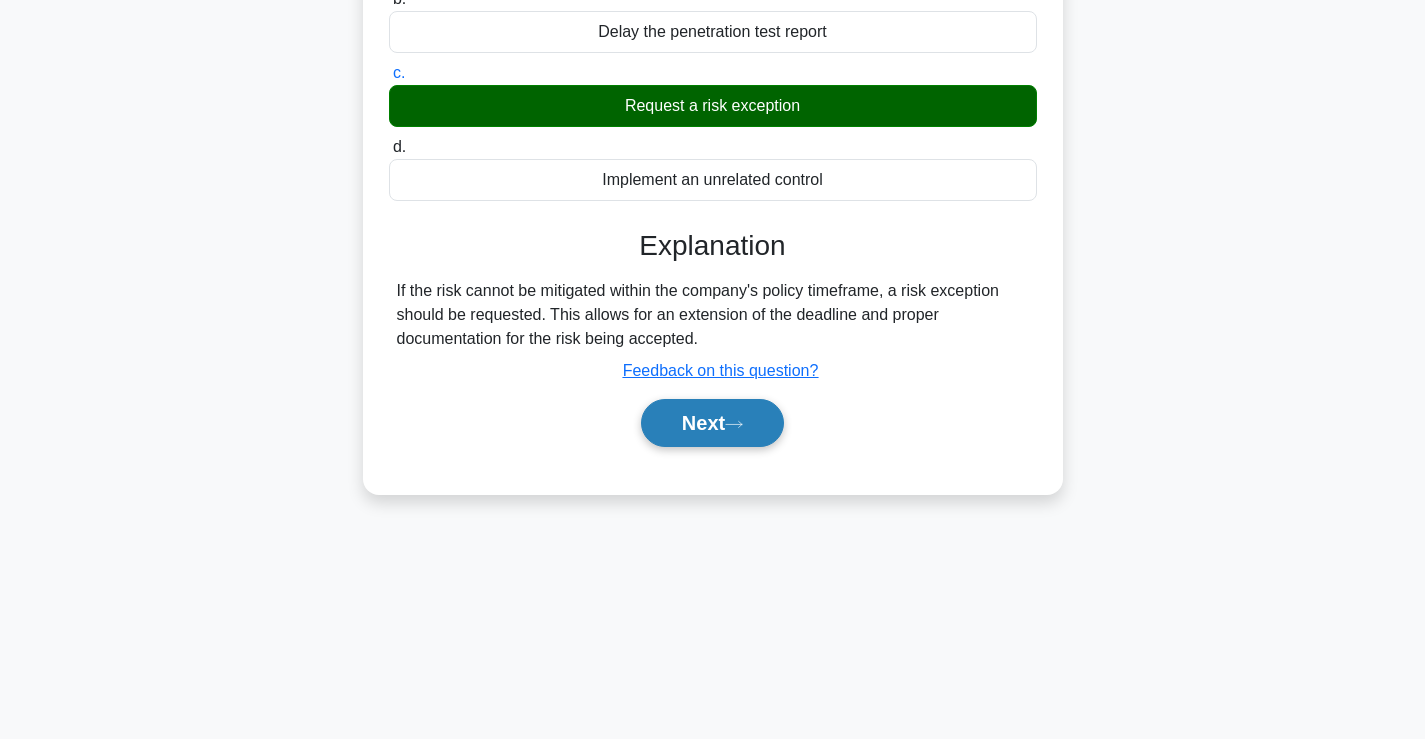 click at bounding box center [734, 424] 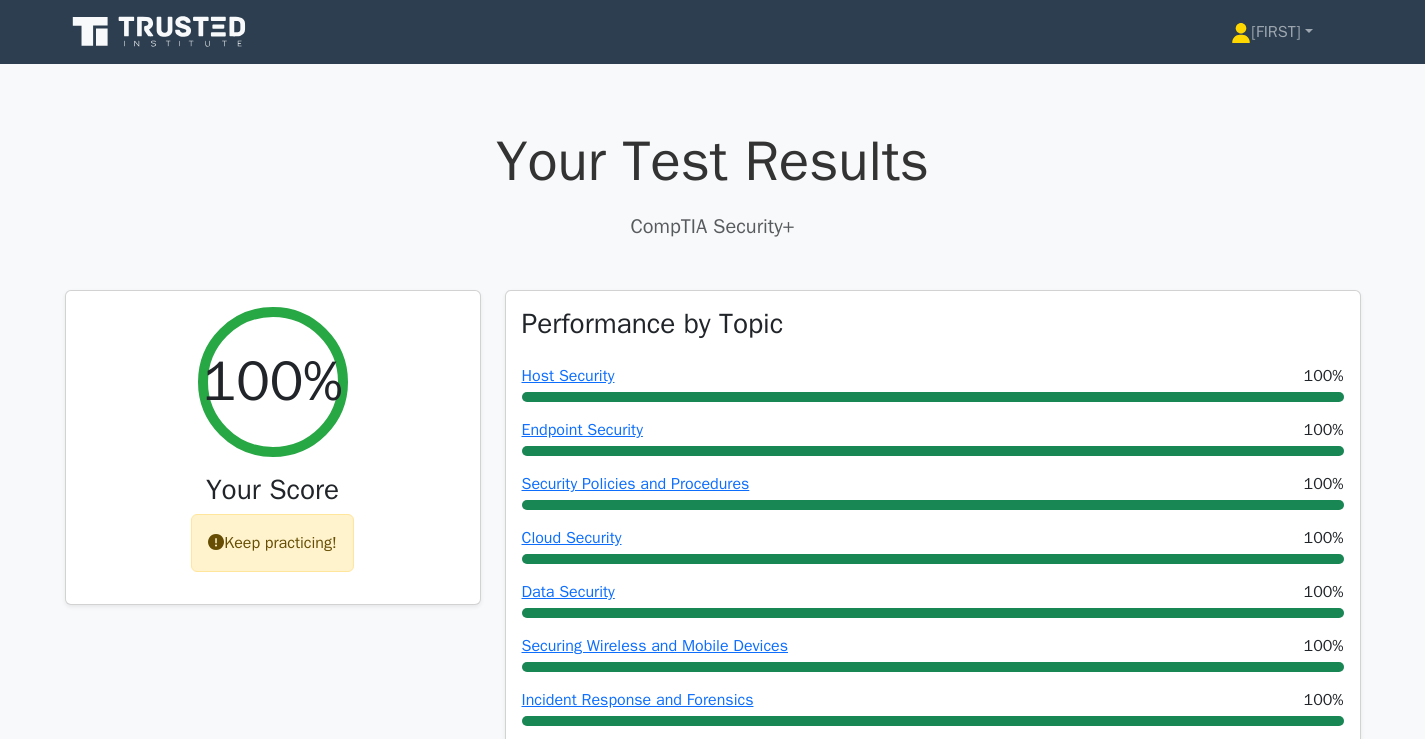 scroll, scrollTop: 0, scrollLeft: 0, axis: both 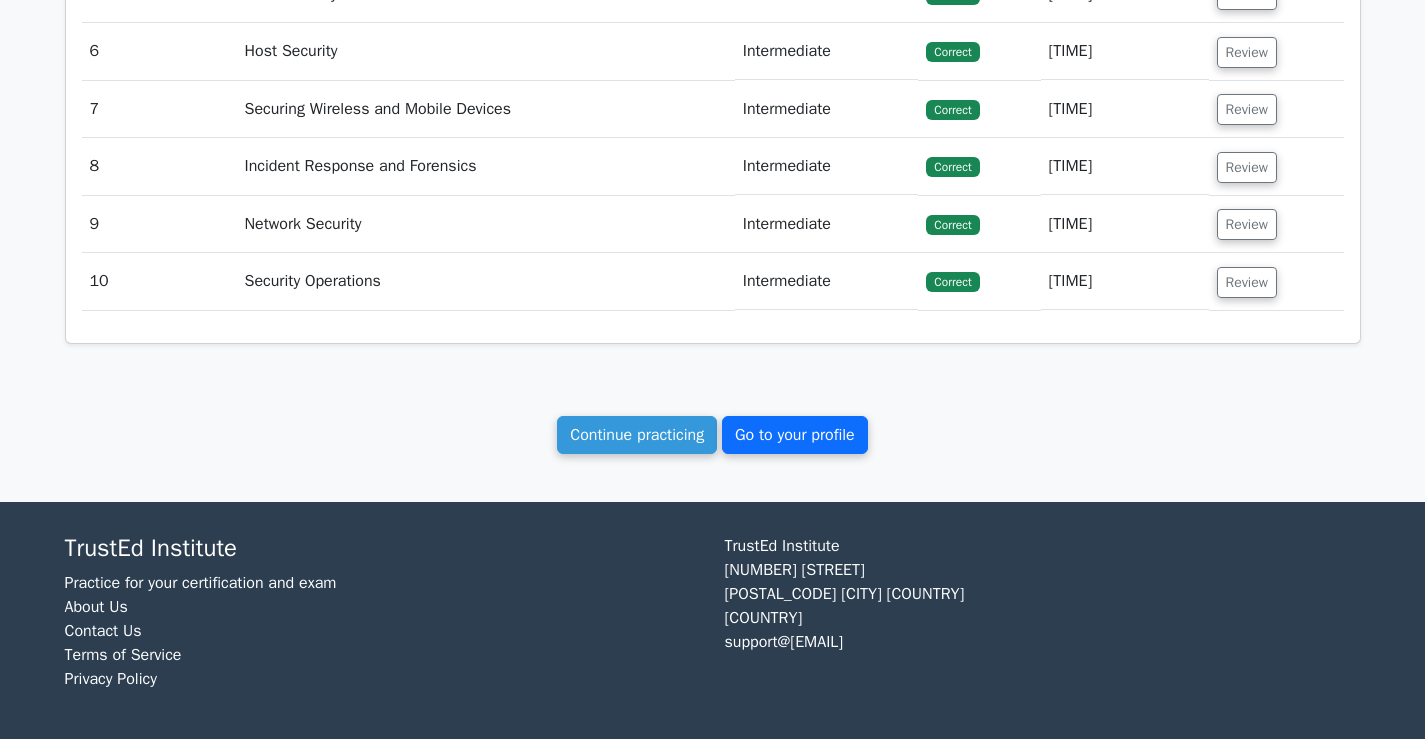 click on "Go to your profile" at bounding box center [795, 435] 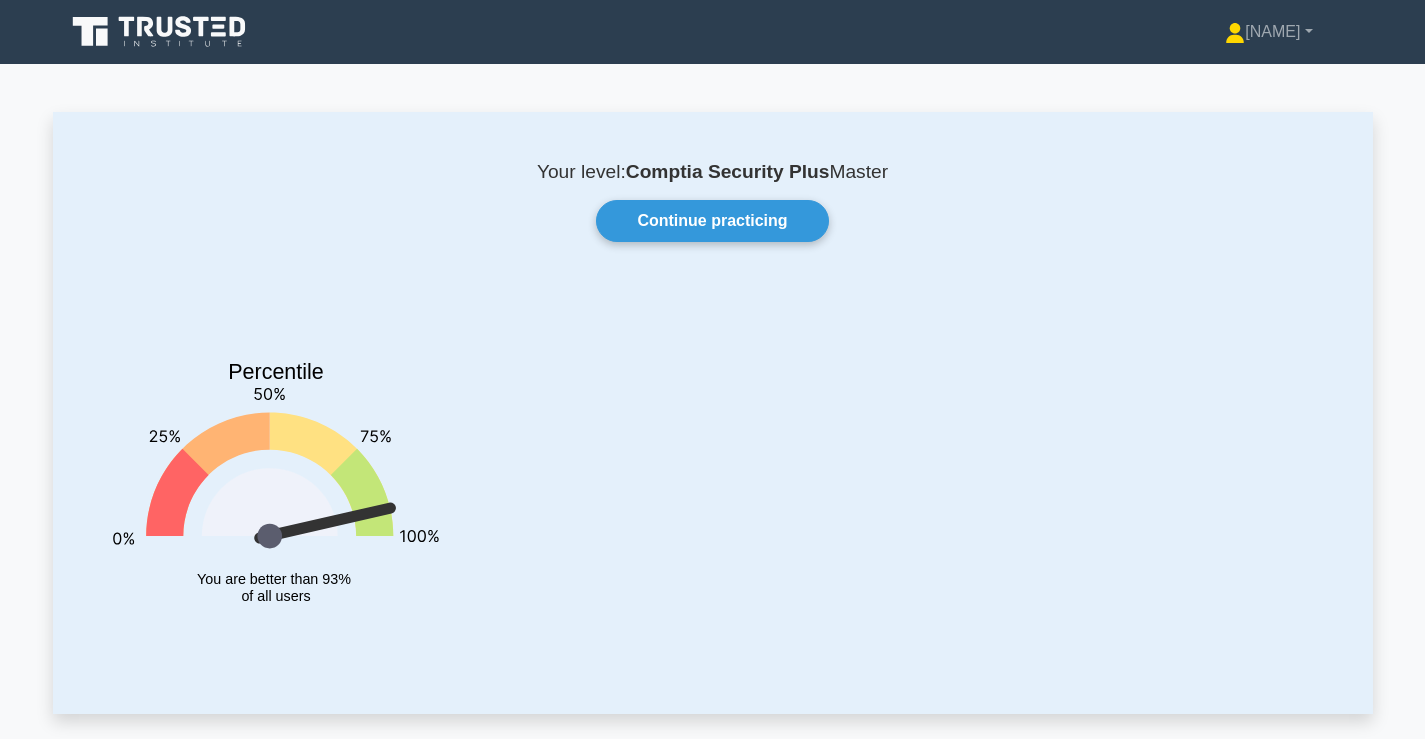 scroll, scrollTop: 0, scrollLeft: 0, axis: both 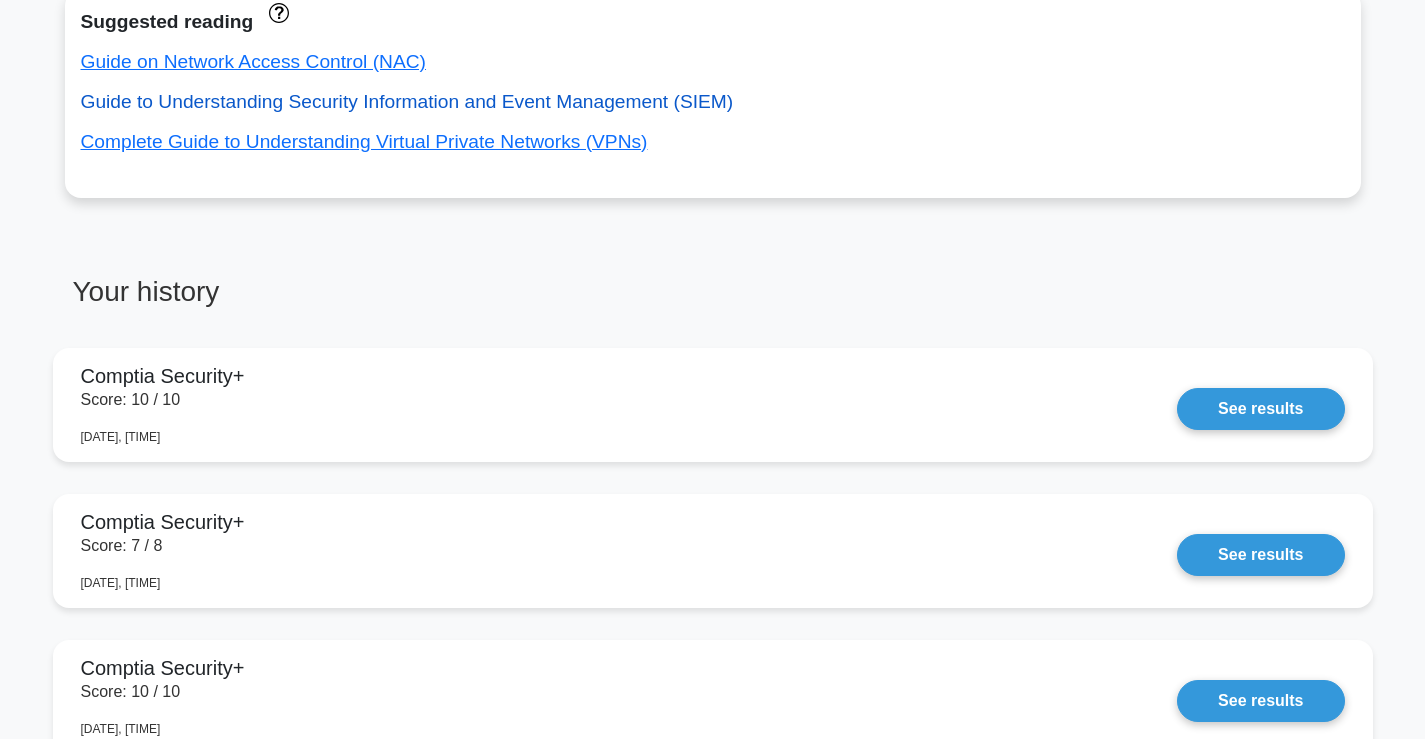 click on "Guide to Understanding Security Information and Event Management (SIEM)" at bounding box center (407, 101) 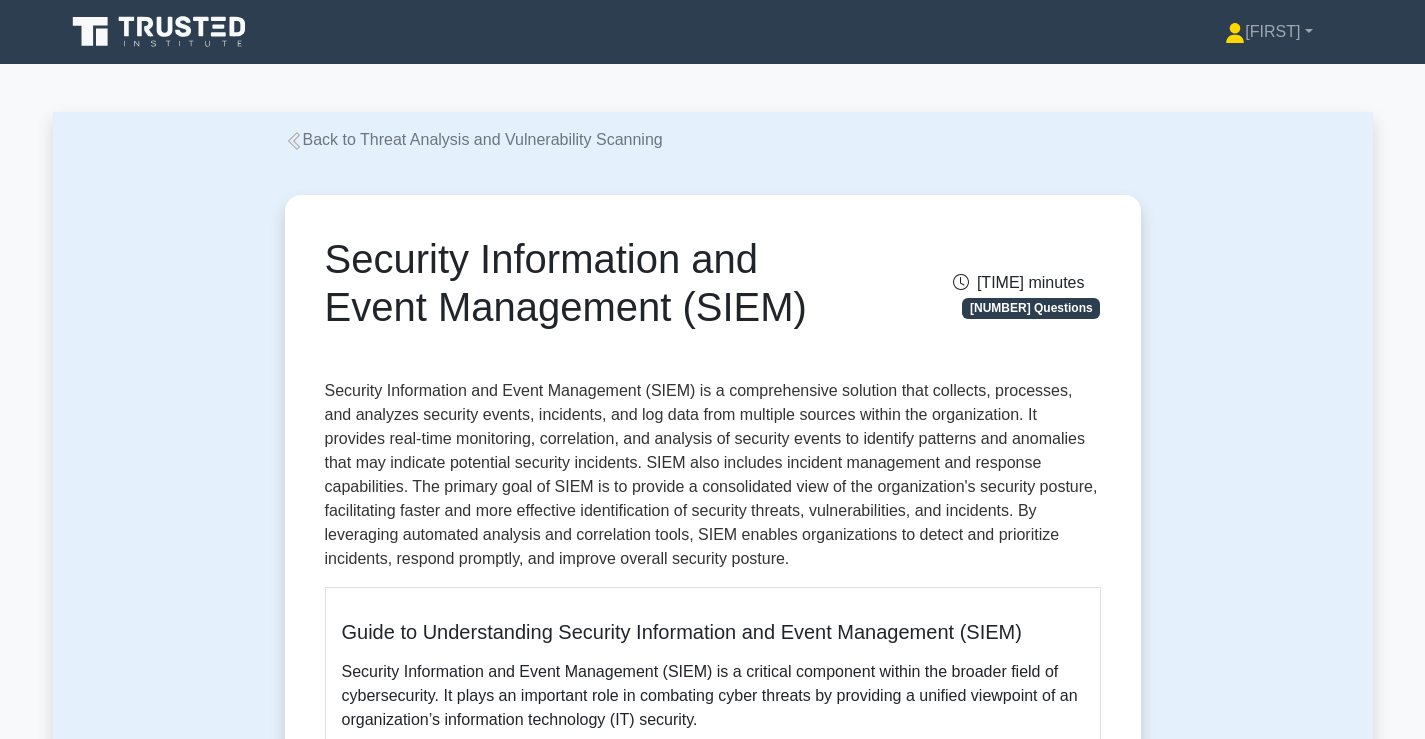scroll, scrollTop: 0, scrollLeft: 0, axis: both 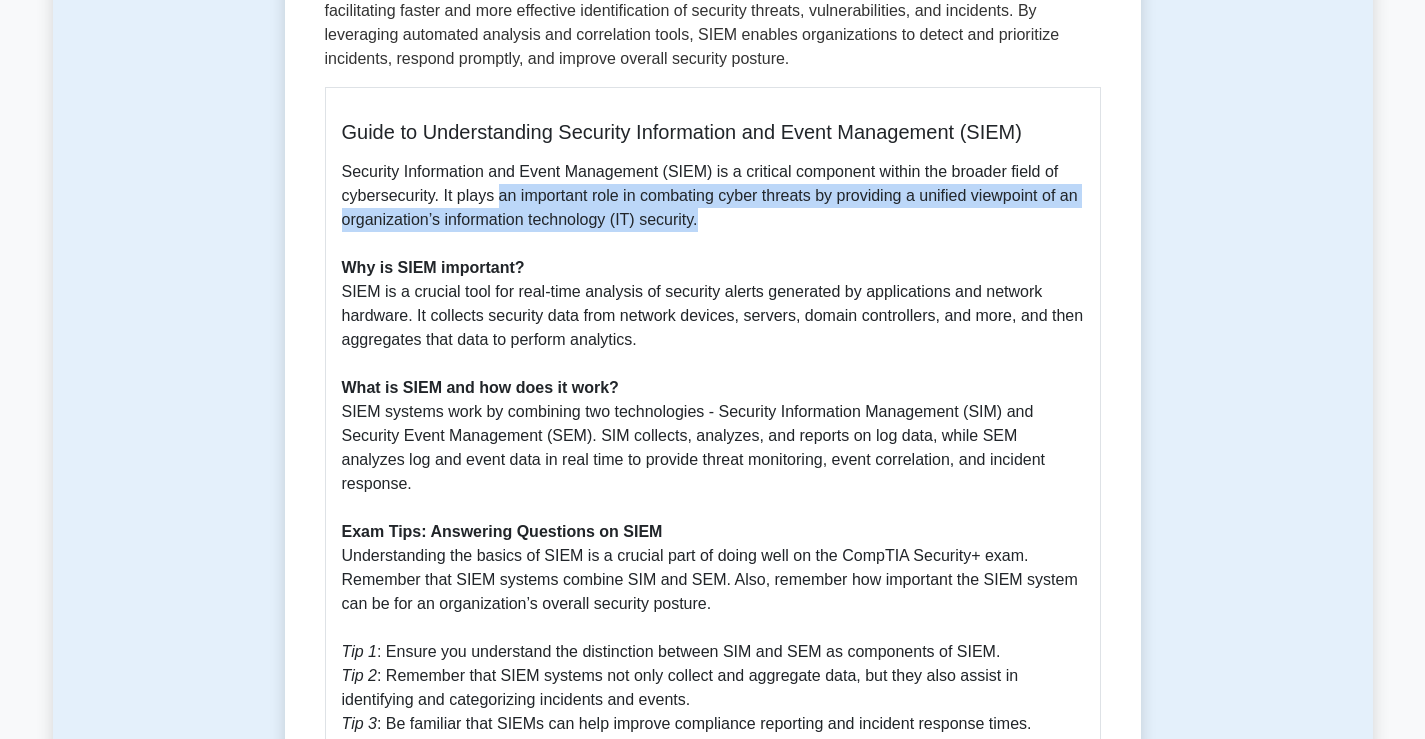 drag, startPoint x: 764, startPoint y: 230, endPoint x: 496, endPoint y: 191, distance: 270.8228 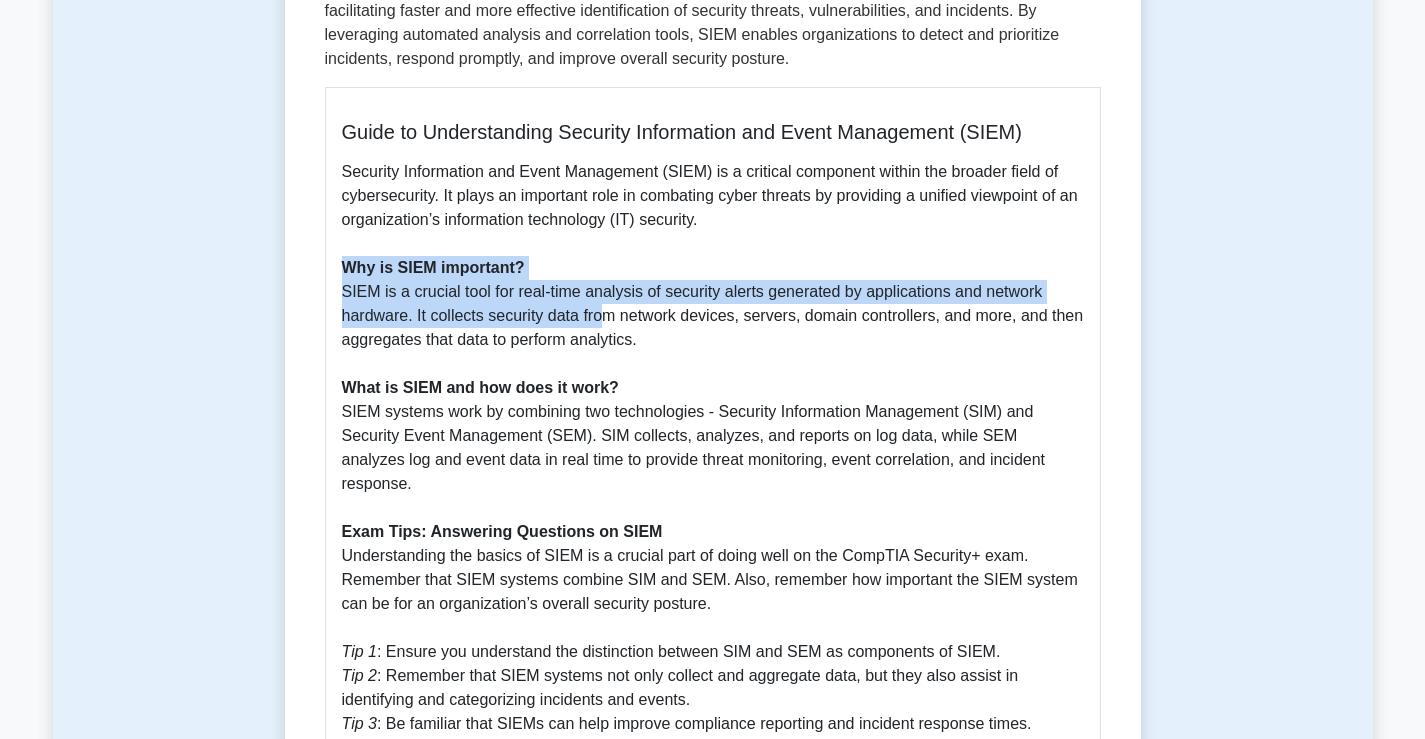 drag, startPoint x: 322, startPoint y: 262, endPoint x: 605, endPoint y: 317, distance: 288.29498 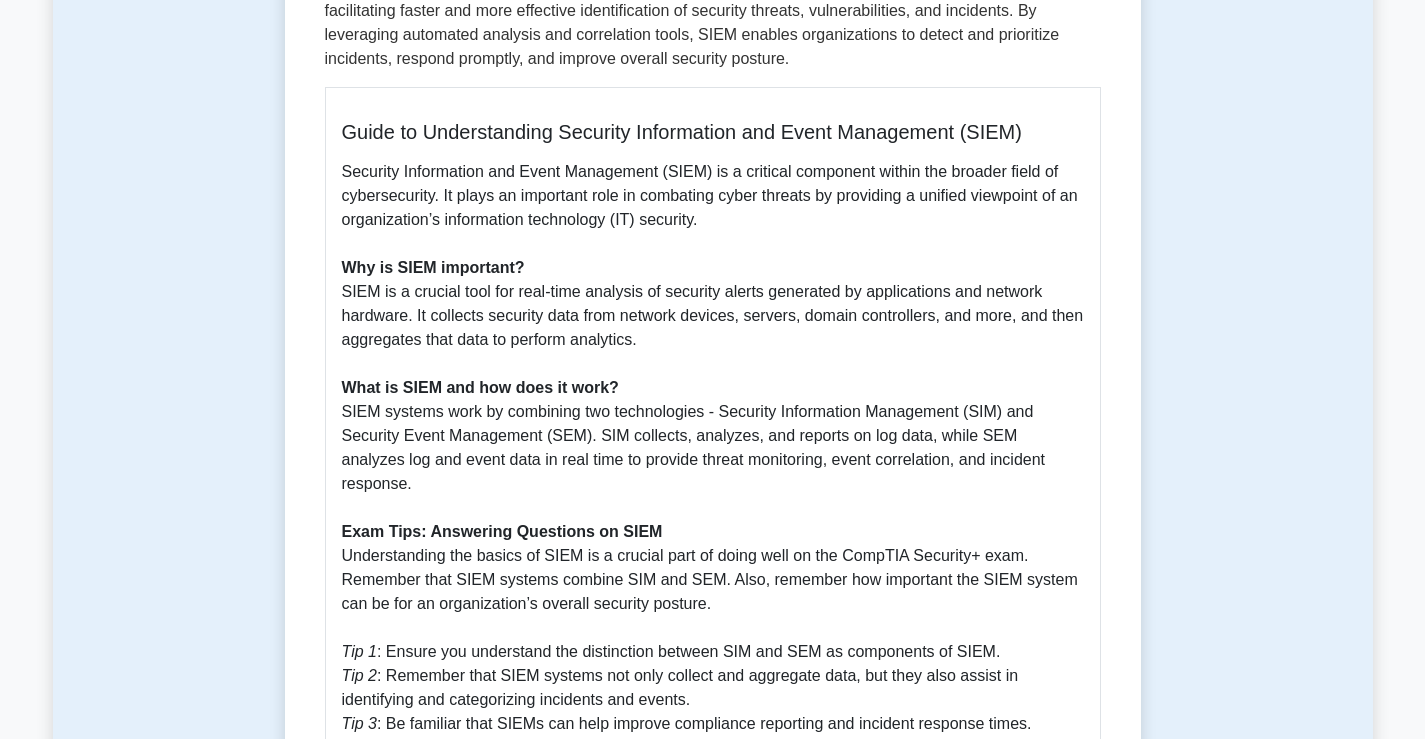 drag, startPoint x: 664, startPoint y: 339, endPoint x: 675, endPoint y: 337, distance: 11.18034 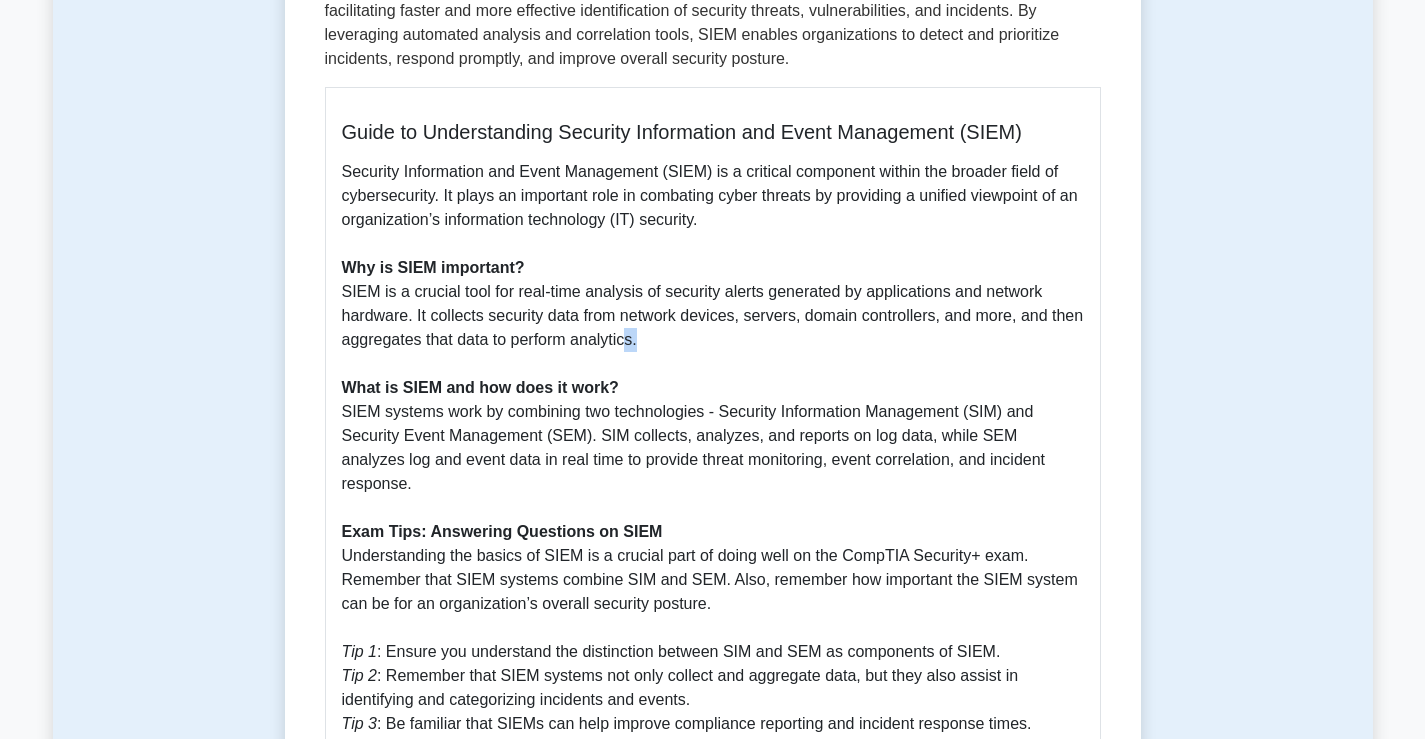 drag, startPoint x: 697, startPoint y: 335, endPoint x: 625, endPoint y: 332, distance: 72.06247 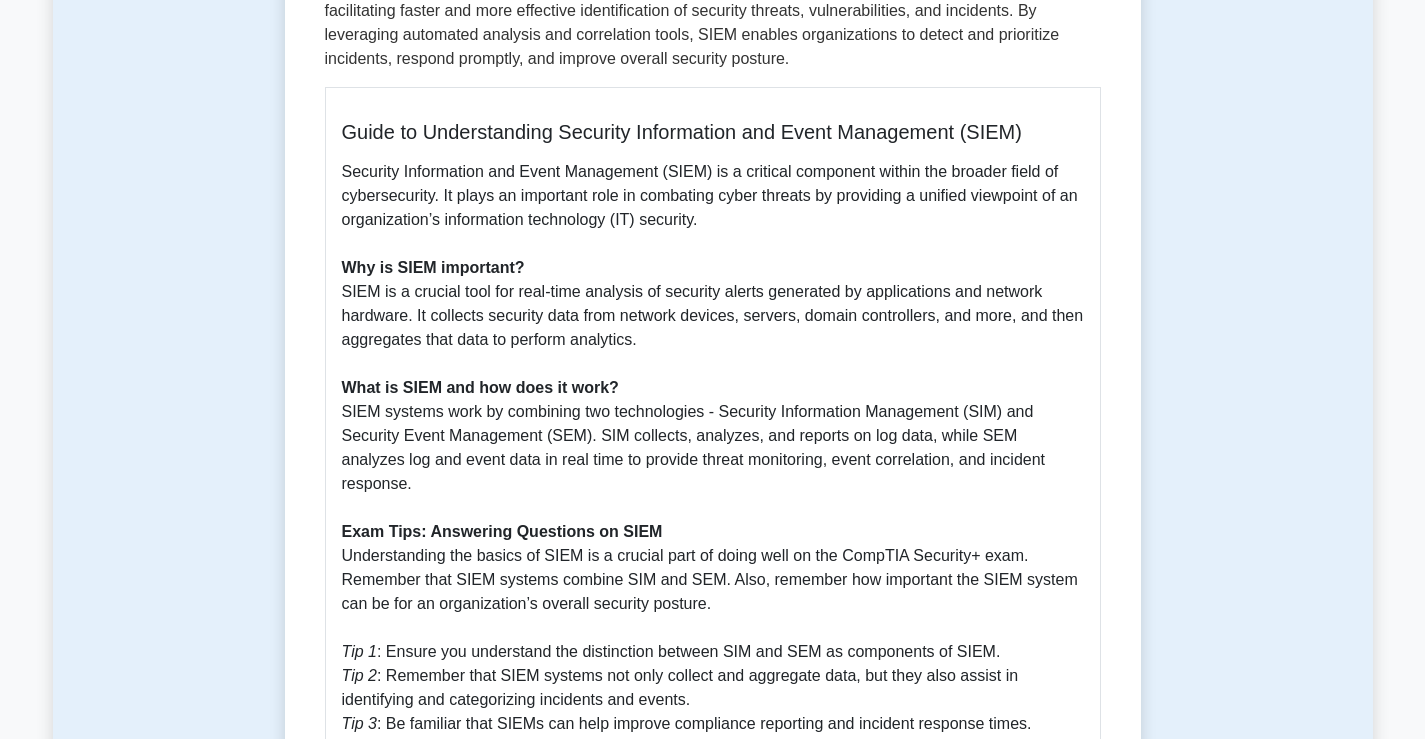 scroll, scrollTop: 667, scrollLeft: 0, axis: vertical 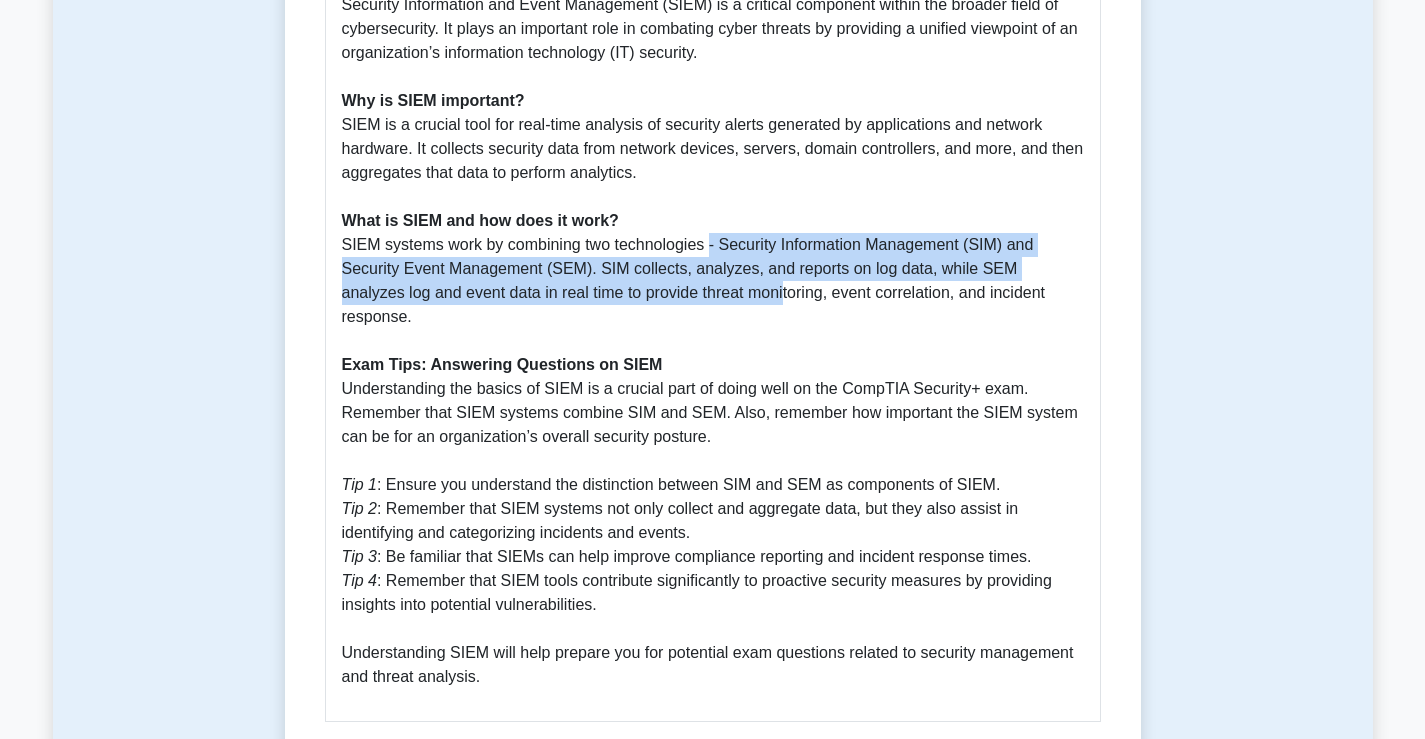 drag, startPoint x: 720, startPoint y: 296, endPoint x: 707, endPoint y: 254, distance: 43.965897 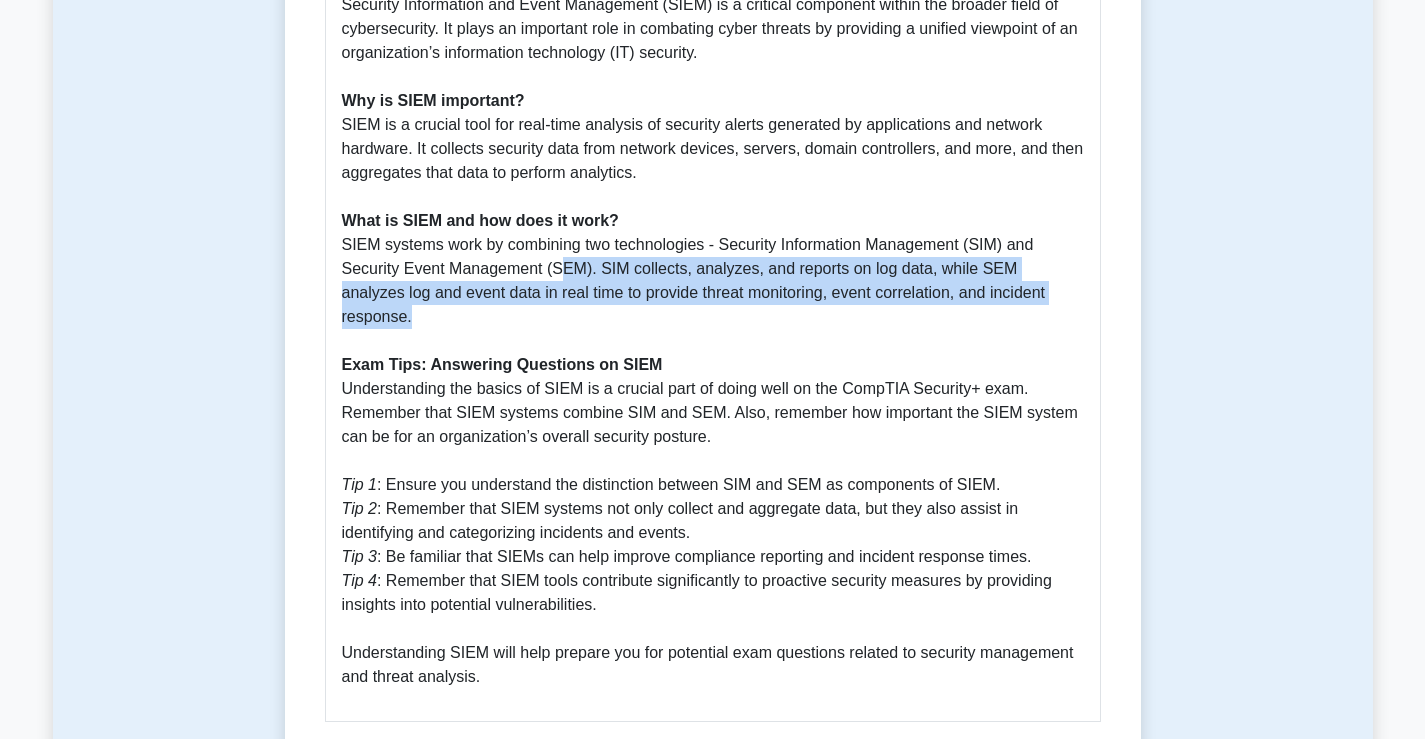 drag, startPoint x: 559, startPoint y: 259, endPoint x: 1105, endPoint y: 286, distance: 546.6672 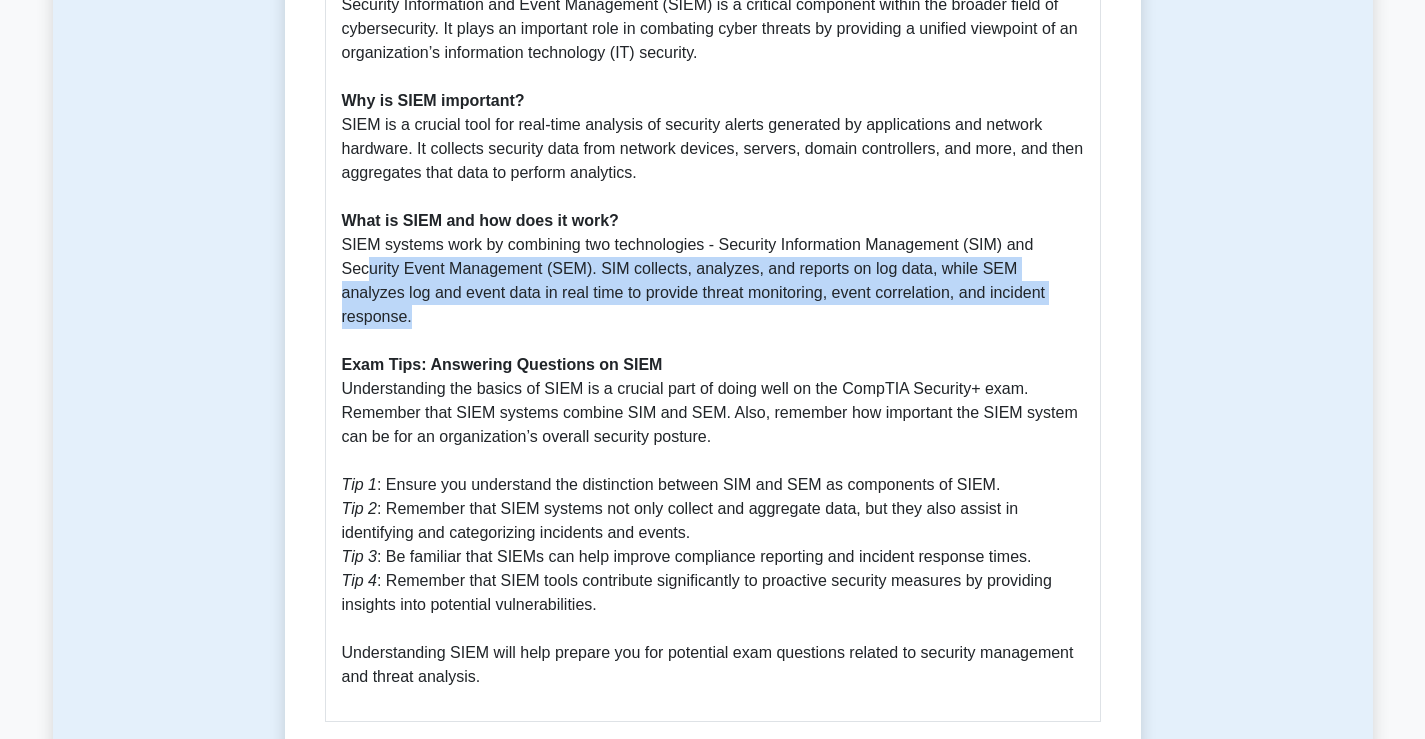 drag, startPoint x: 1089, startPoint y: 290, endPoint x: 364, endPoint y: 272, distance: 725.2234 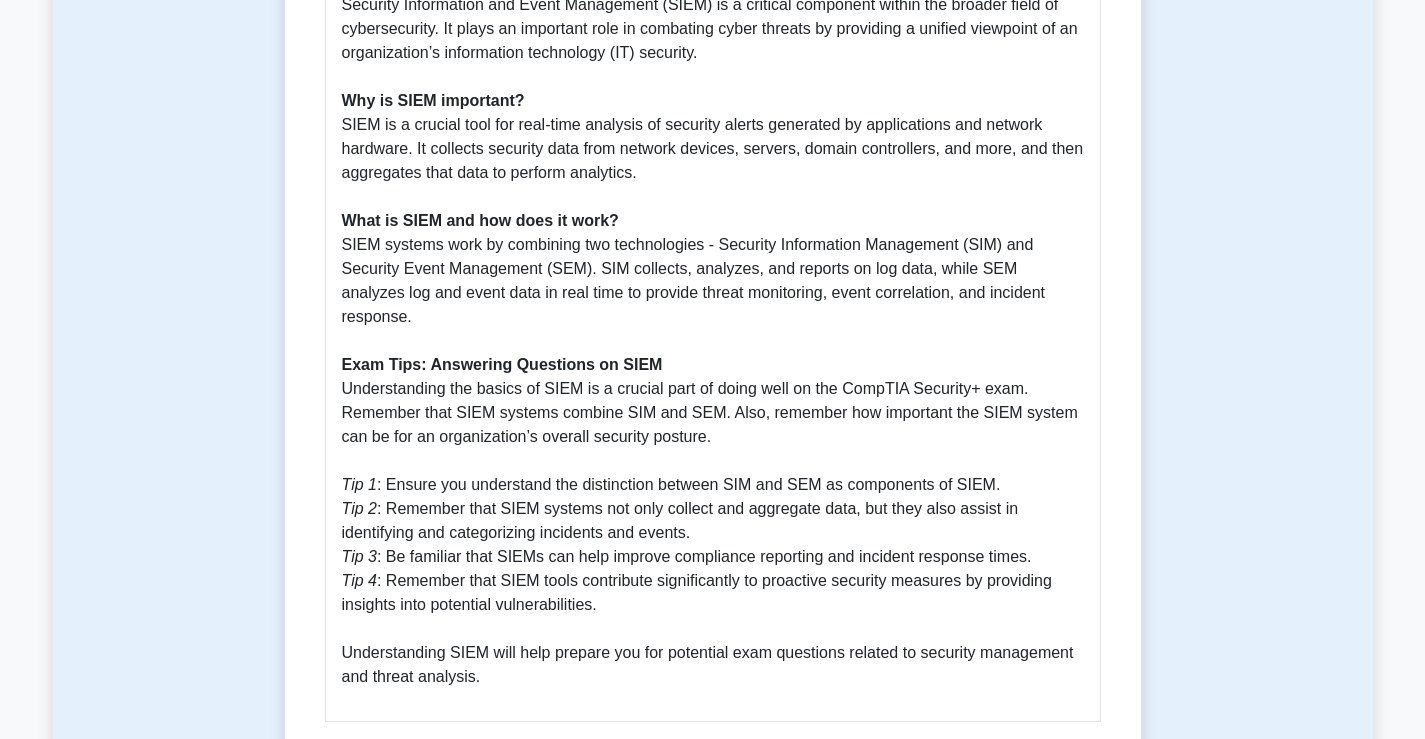 scroll, scrollTop: 833, scrollLeft: 0, axis: vertical 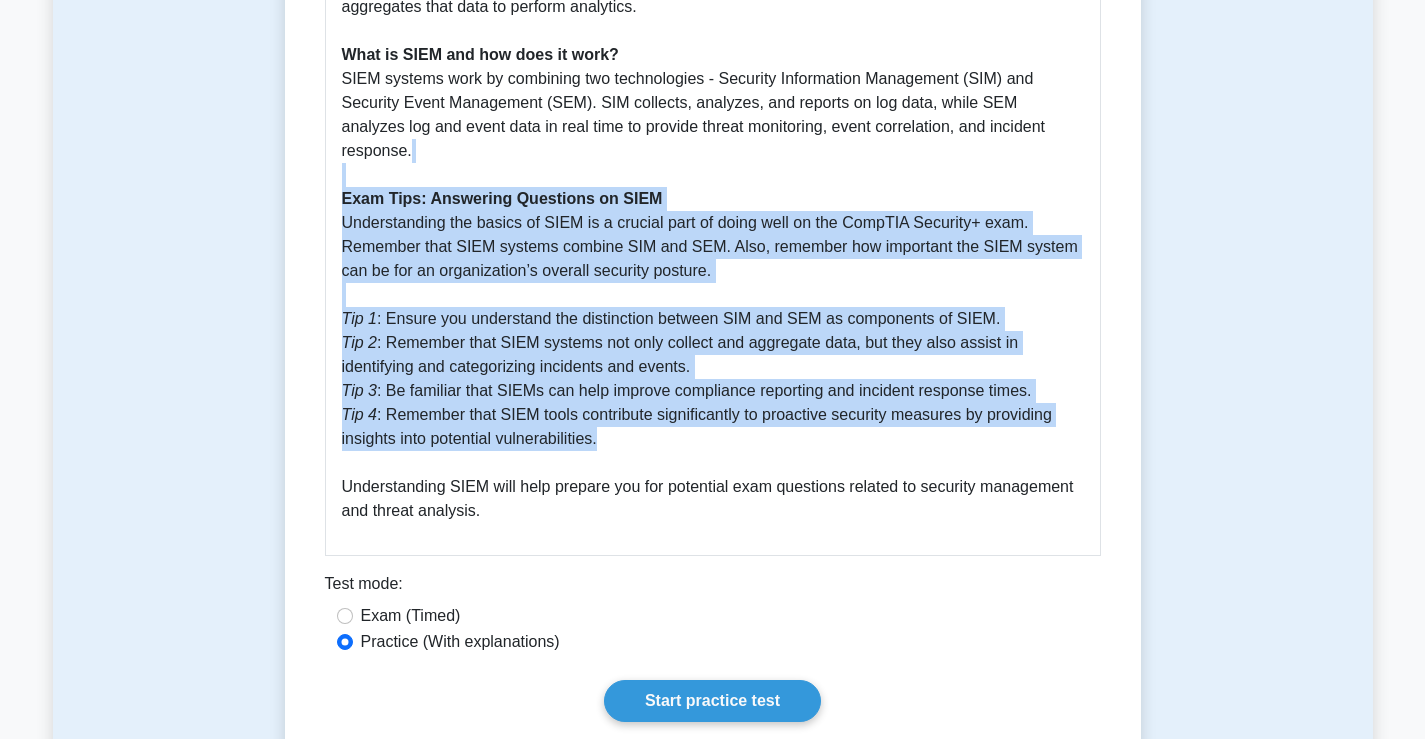 drag, startPoint x: 329, startPoint y: 156, endPoint x: 692, endPoint y: 407, distance: 441.32755 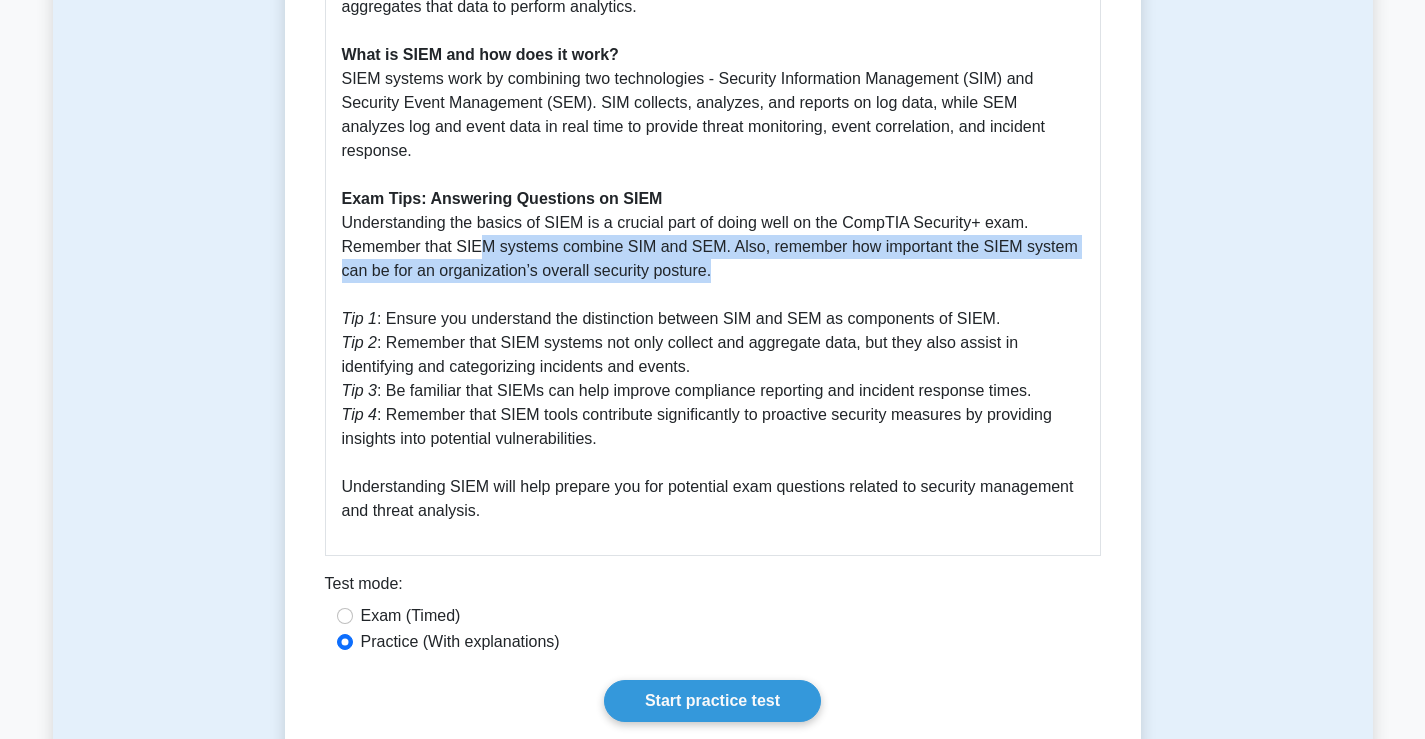 drag, startPoint x: 750, startPoint y: 254, endPoint x: 474, endPoint y: 225, distance: 277.51938 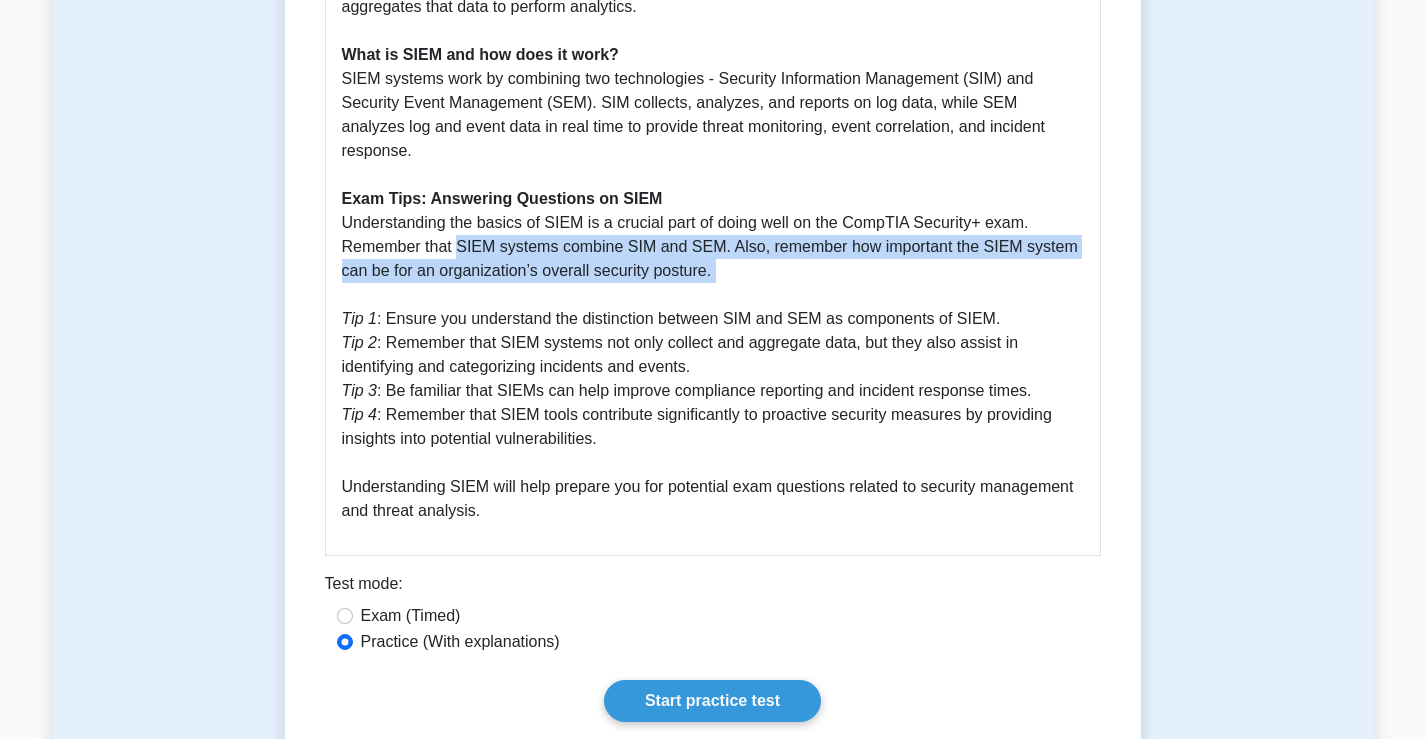drag, startPoint x: 474, startPoint y: 225, endPoint x: 780, endPoint y: 242, distance: 306.47186 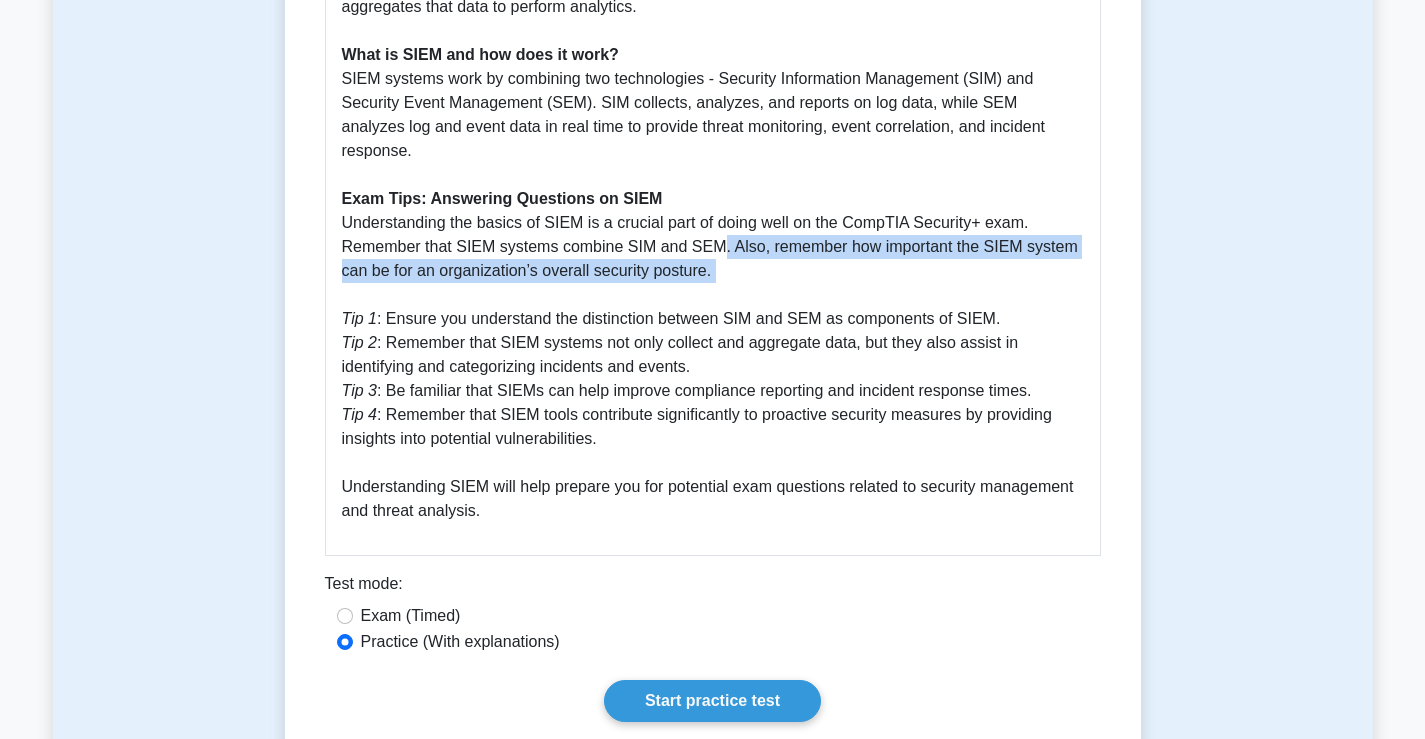 drag, startPoint x: 780, startPoint y: 242, endPoint x: 714, endPoint y: 226, distance: 67.911705 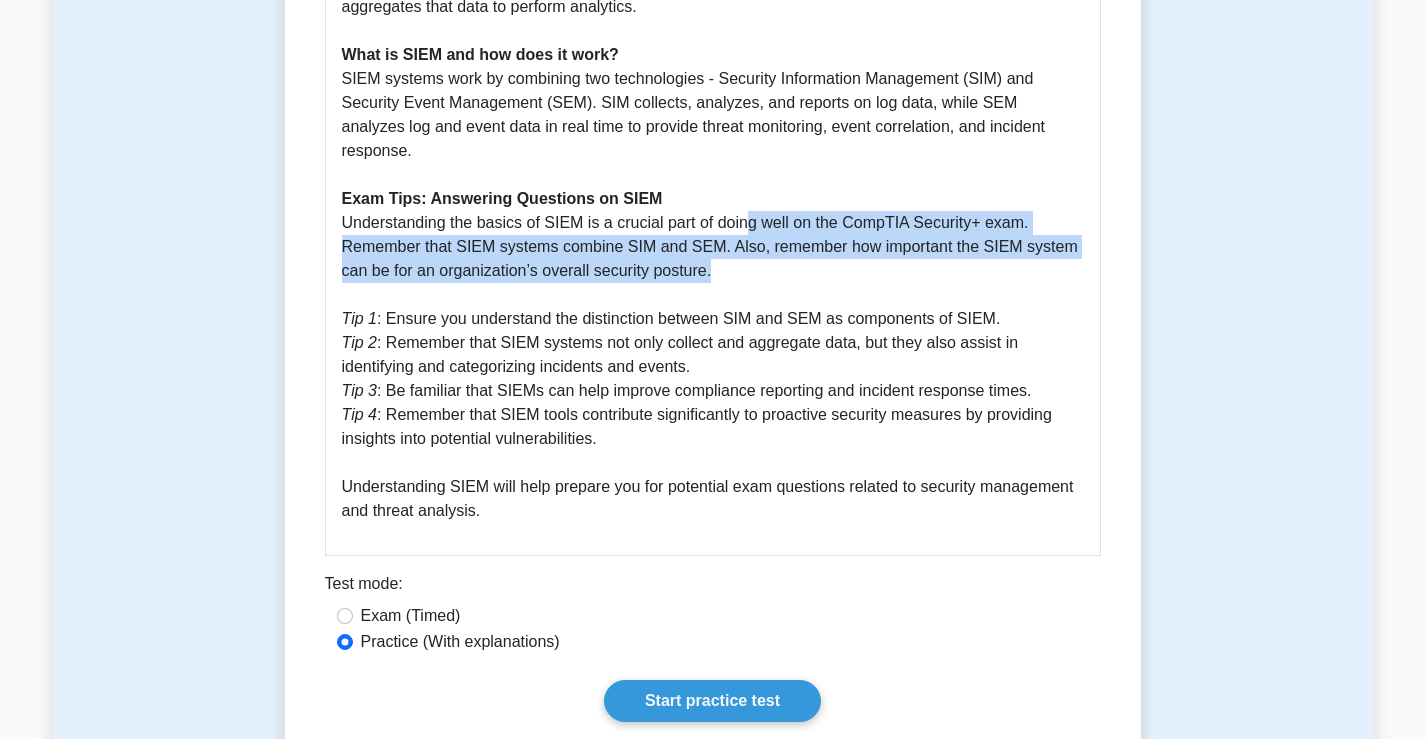 drag, startPoint x: 727, startPoint y: 249, endPoint x: 739, endPoint y: 203, distance: 47.539455 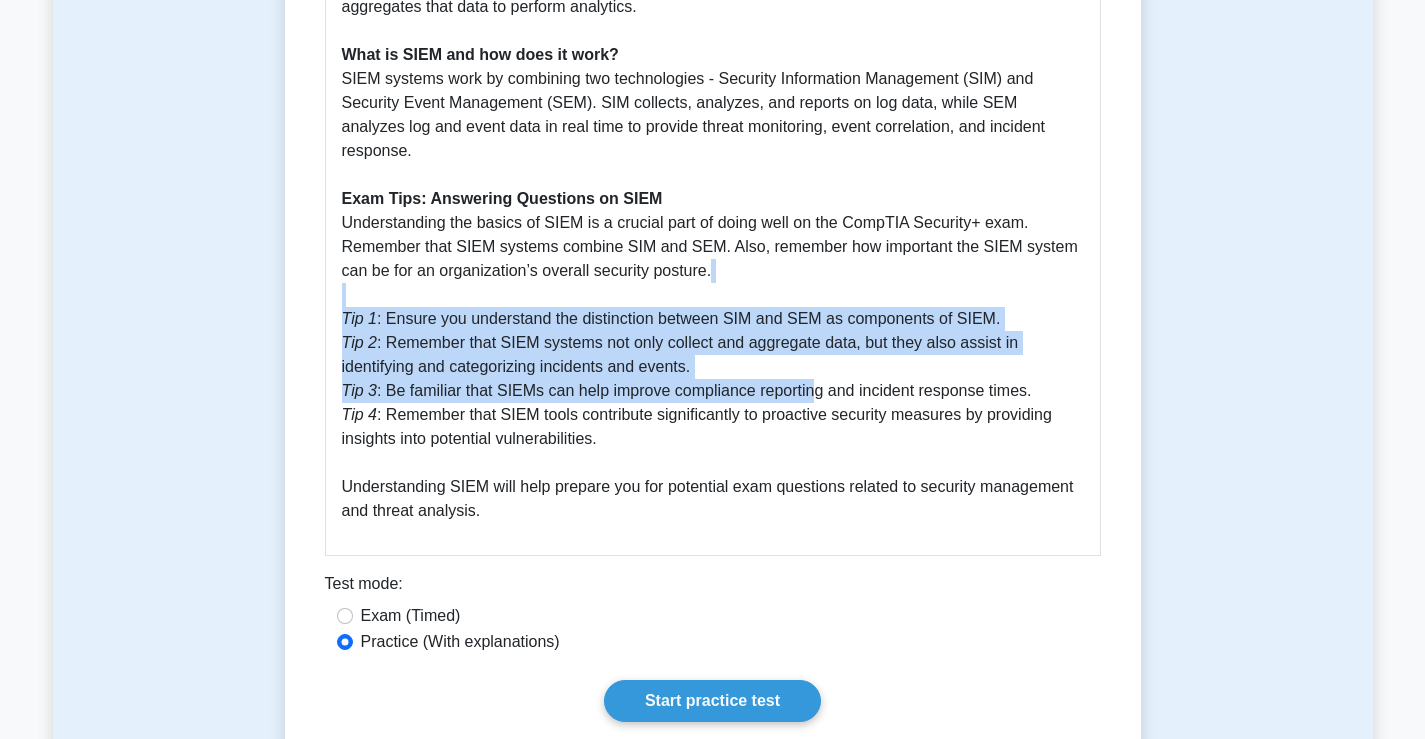 drag, startPoint x: 456, startPoint y: 278, endPoint x: 838, endPoint y: 401, distance: 401.3141 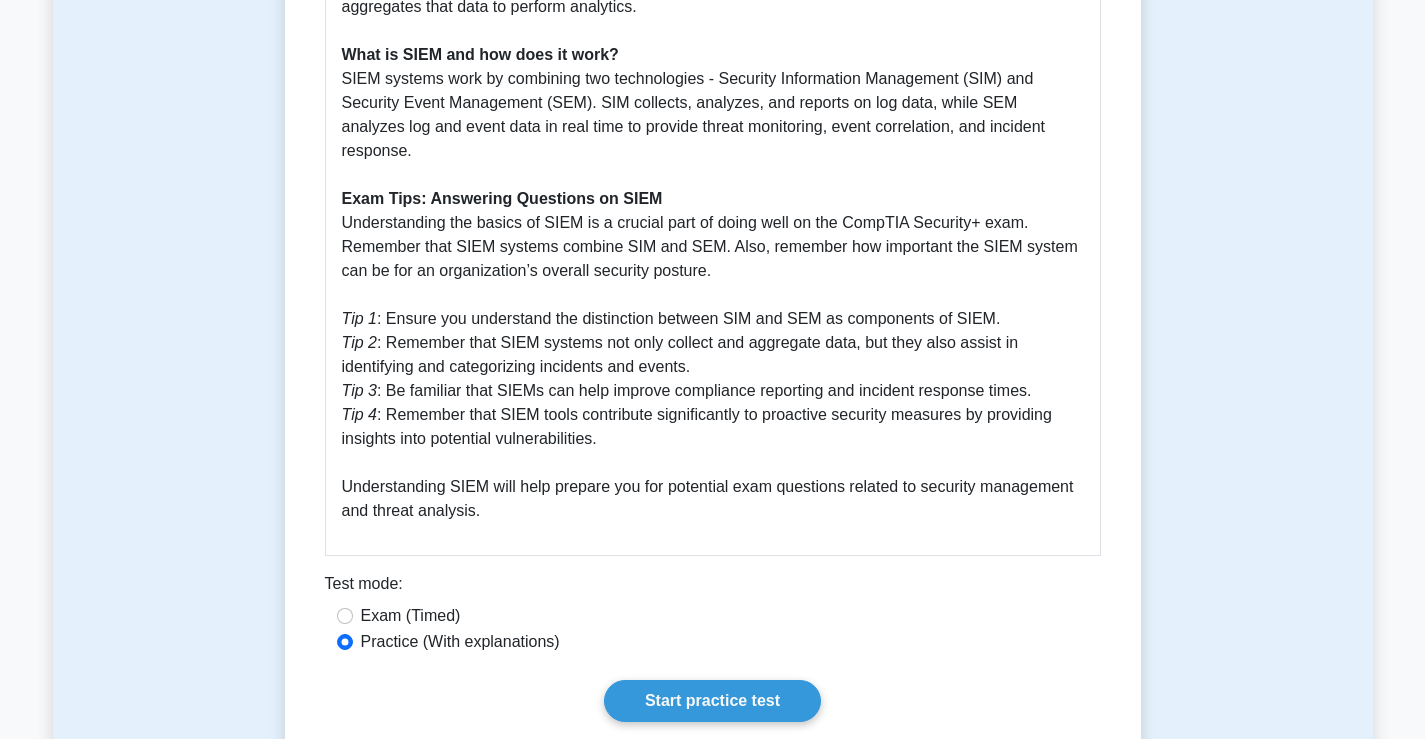 drag, startPoint x: 838, startPoint y: 401, endPoint x: 818, endPoint y: 431, distance: 36.05551 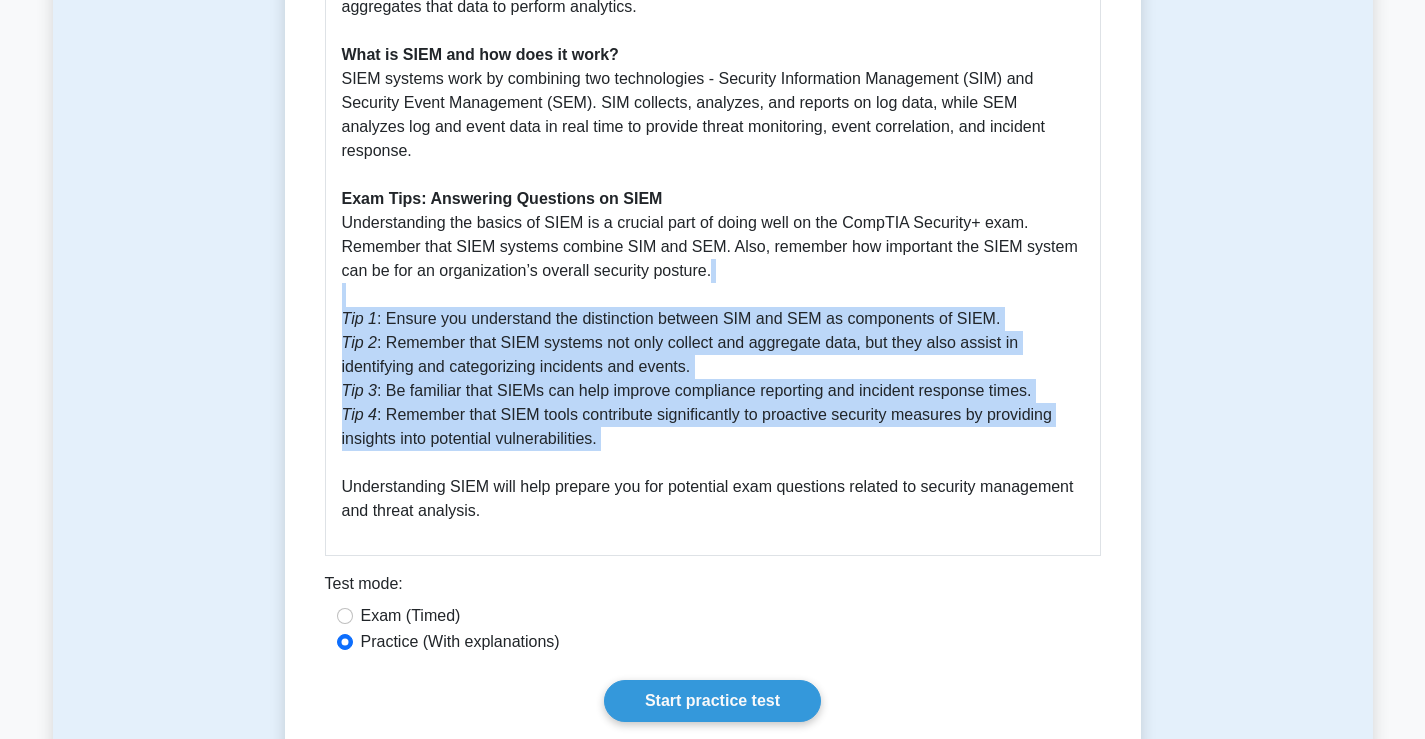 drag, startPoint x: 814, startPoint y: 432, endPoint x: 831, endPoint y: 283, distance: 149.96666 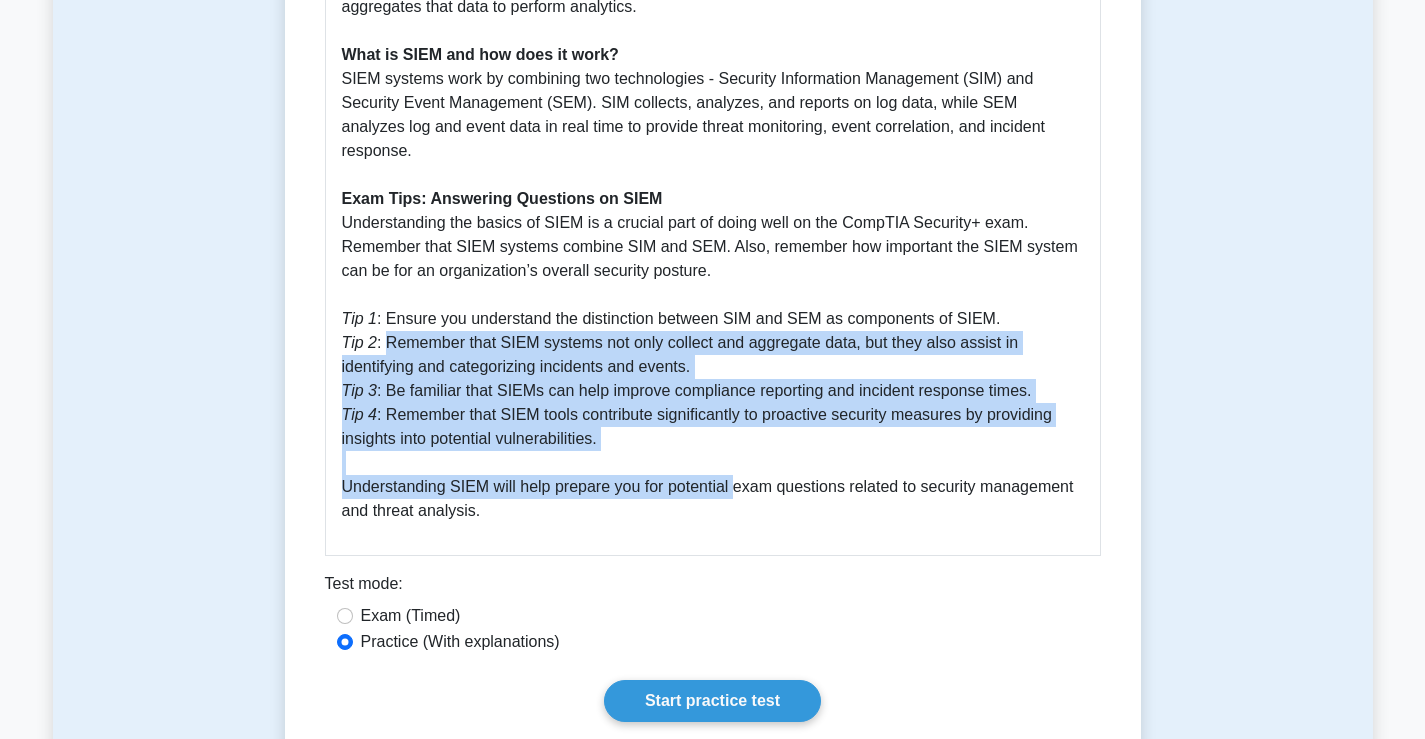 drag, startPoint x: 387, startPoint y: 320, endPoint x: 731, endPoint y: 460, distance: 371.39737 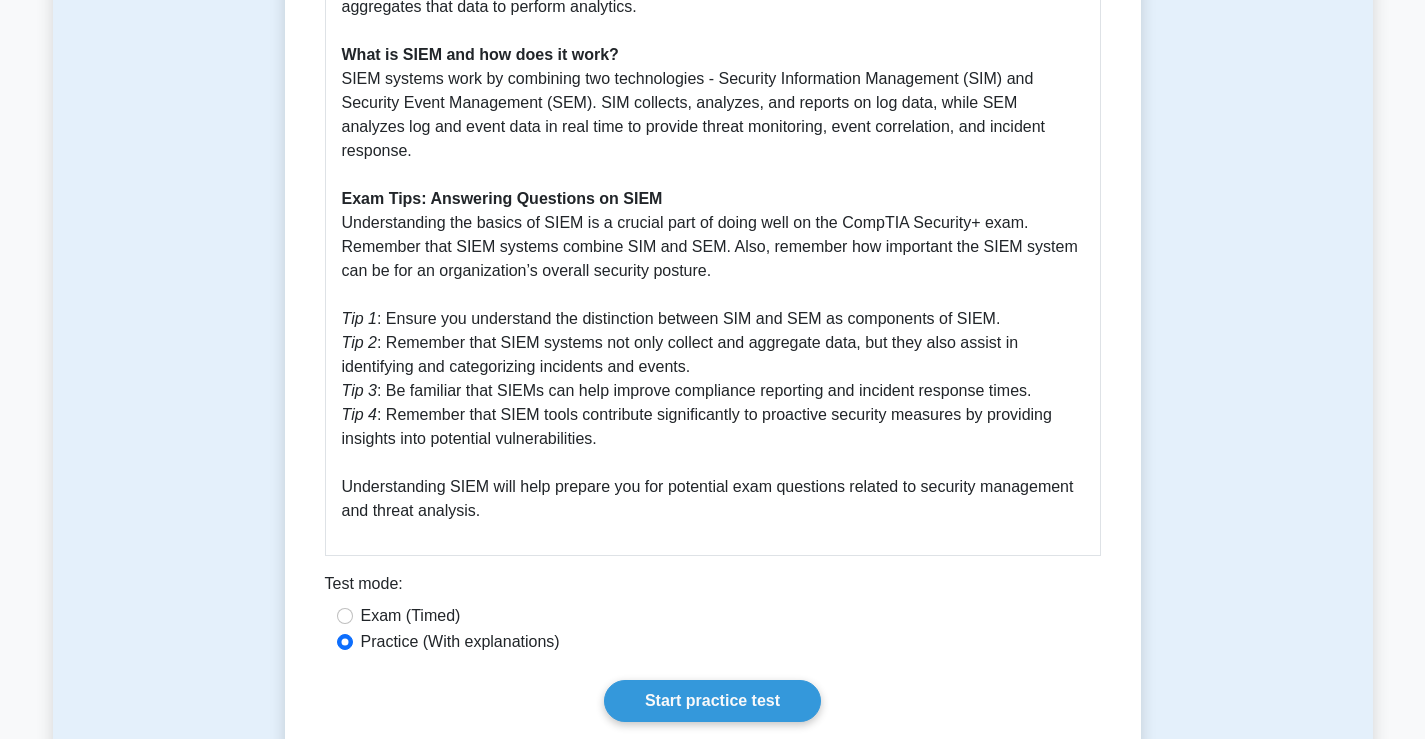 drag, startPoint x: 726, startPoint y: 412, endPoint x: 710, endPoint y: 405, distance: 17.464249 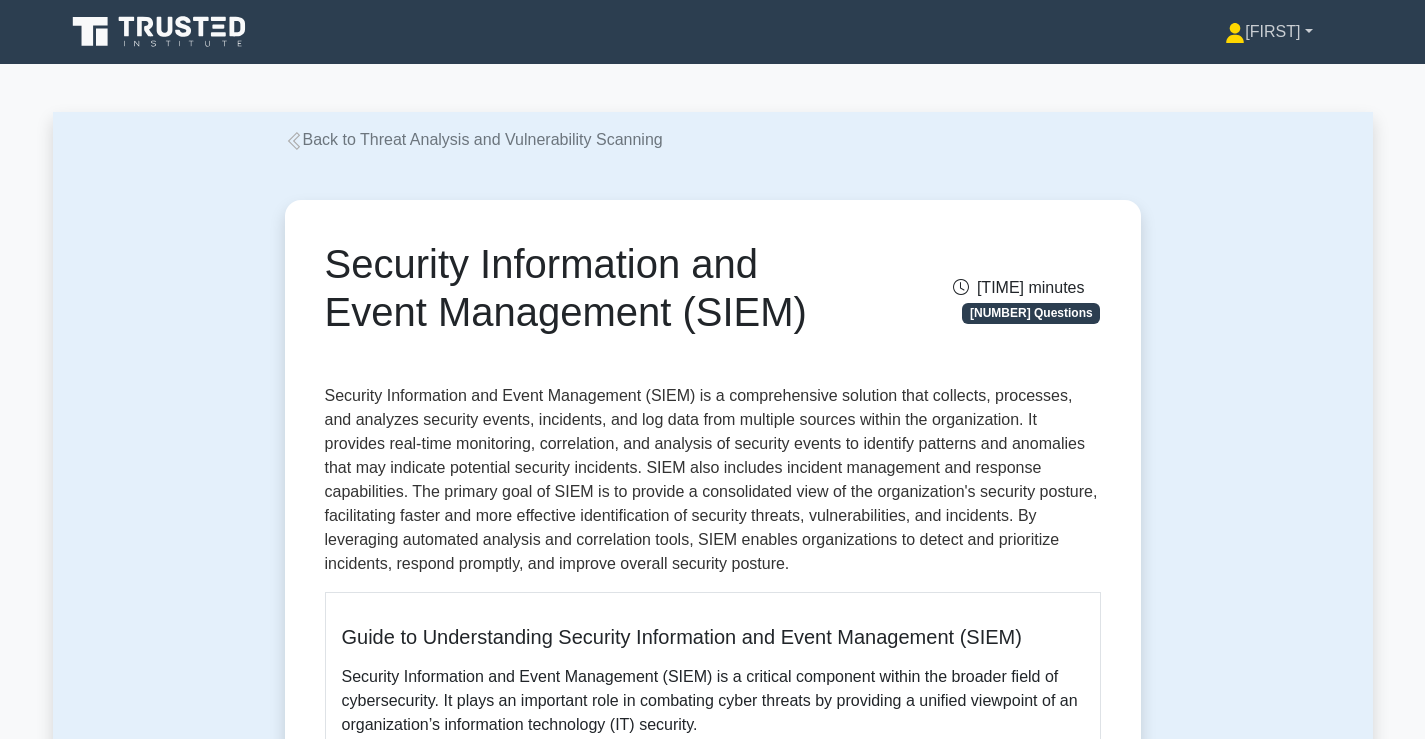 click on "[NAME]" at bounding box center (1268, 32) 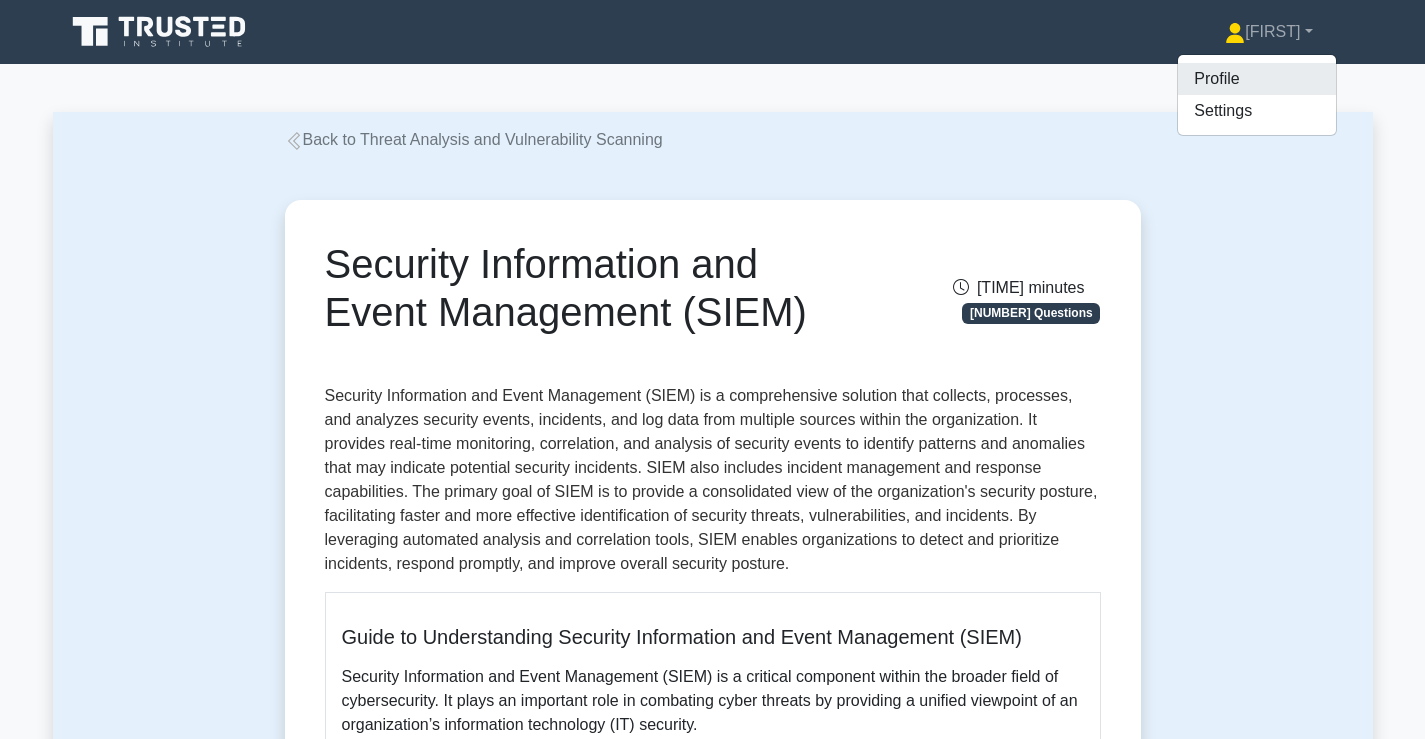 click on "Profile" at bounding box center [1257, 79] 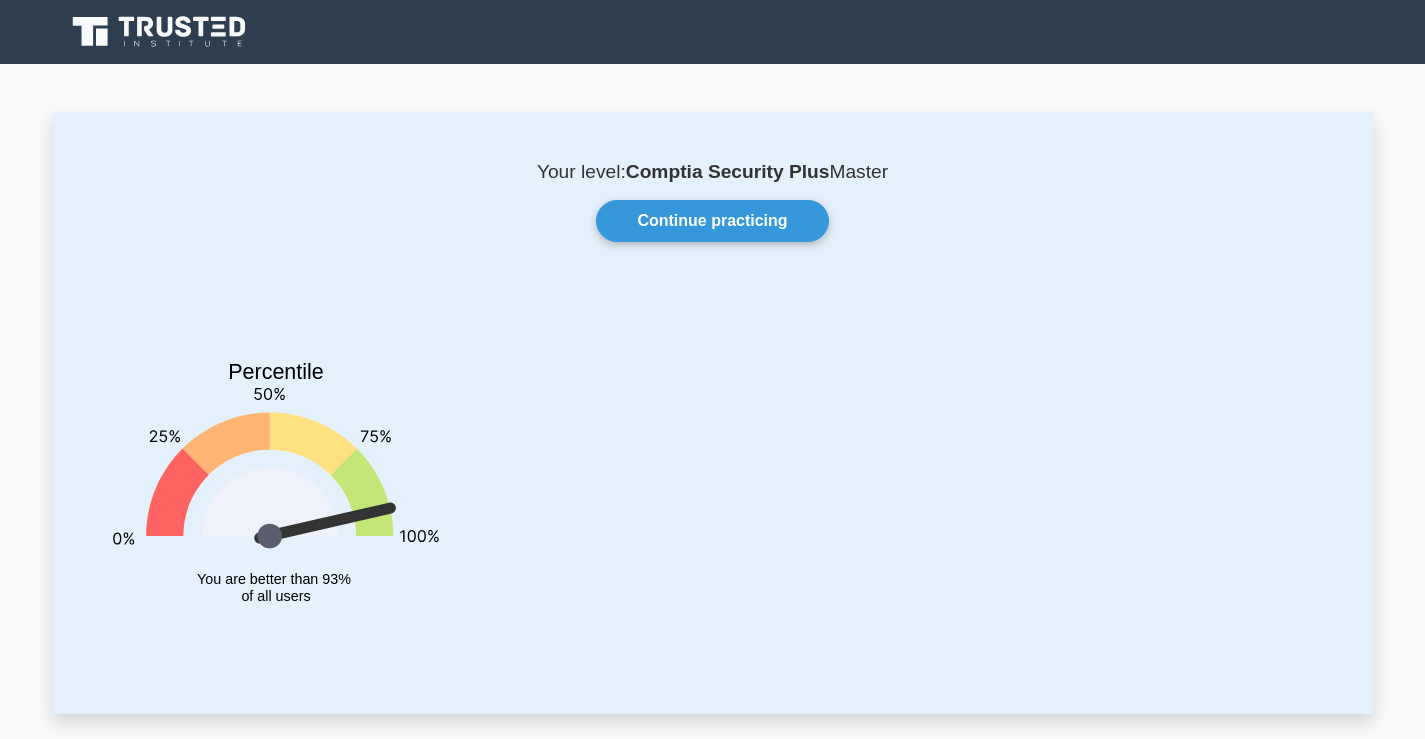 scroll, scrollTop: 0, scrollLeft: 0, axis: both 